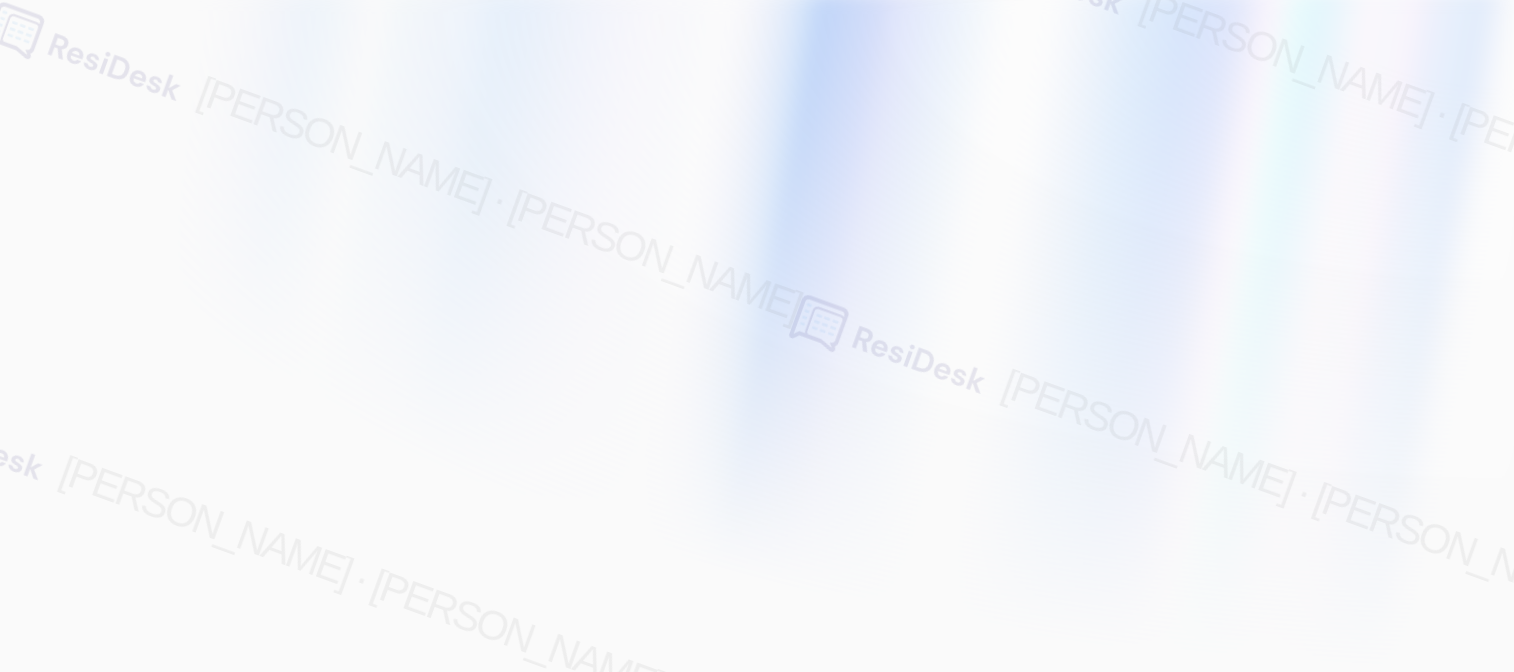 scroll, scrollTop: 0, scrollLeft: 0, axis: both 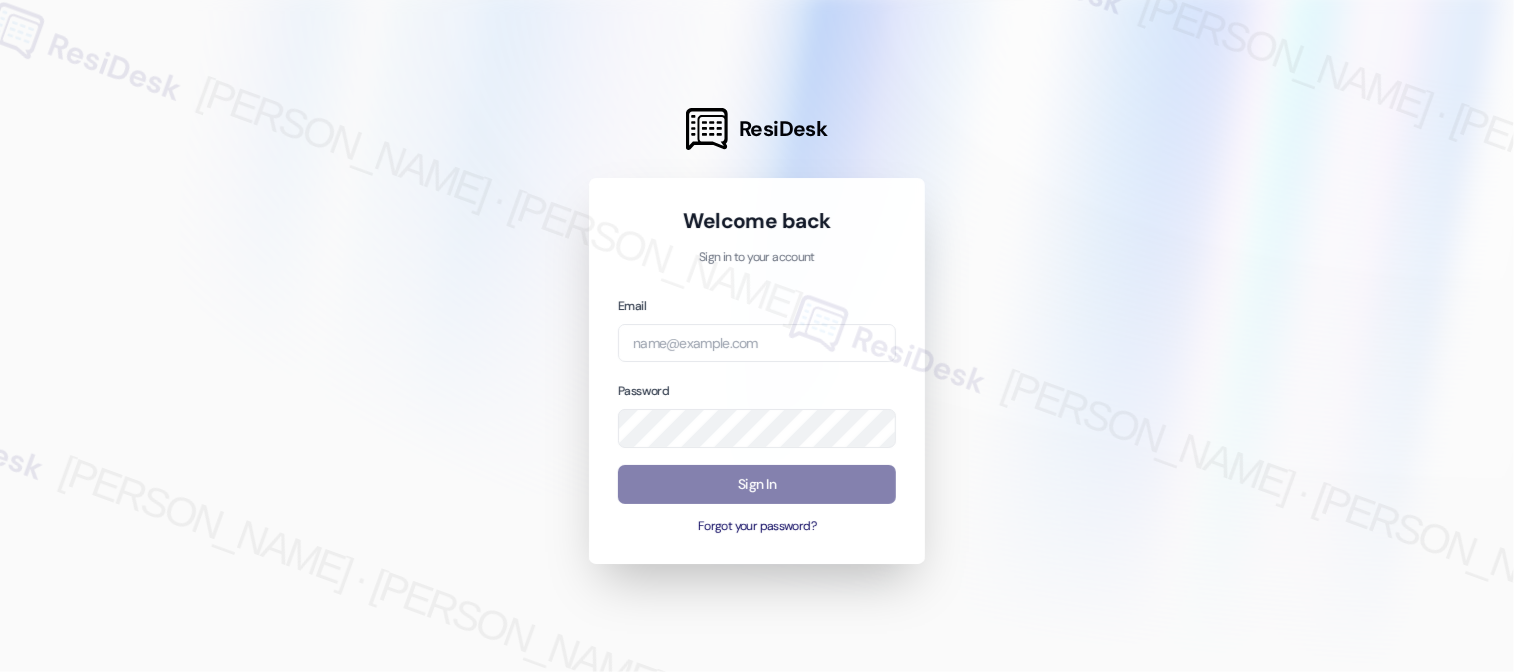 drag, startPoint x: 1411, startPoint y: 4, endPoint x: 999, endPoint y: 299, distance: 506.7238 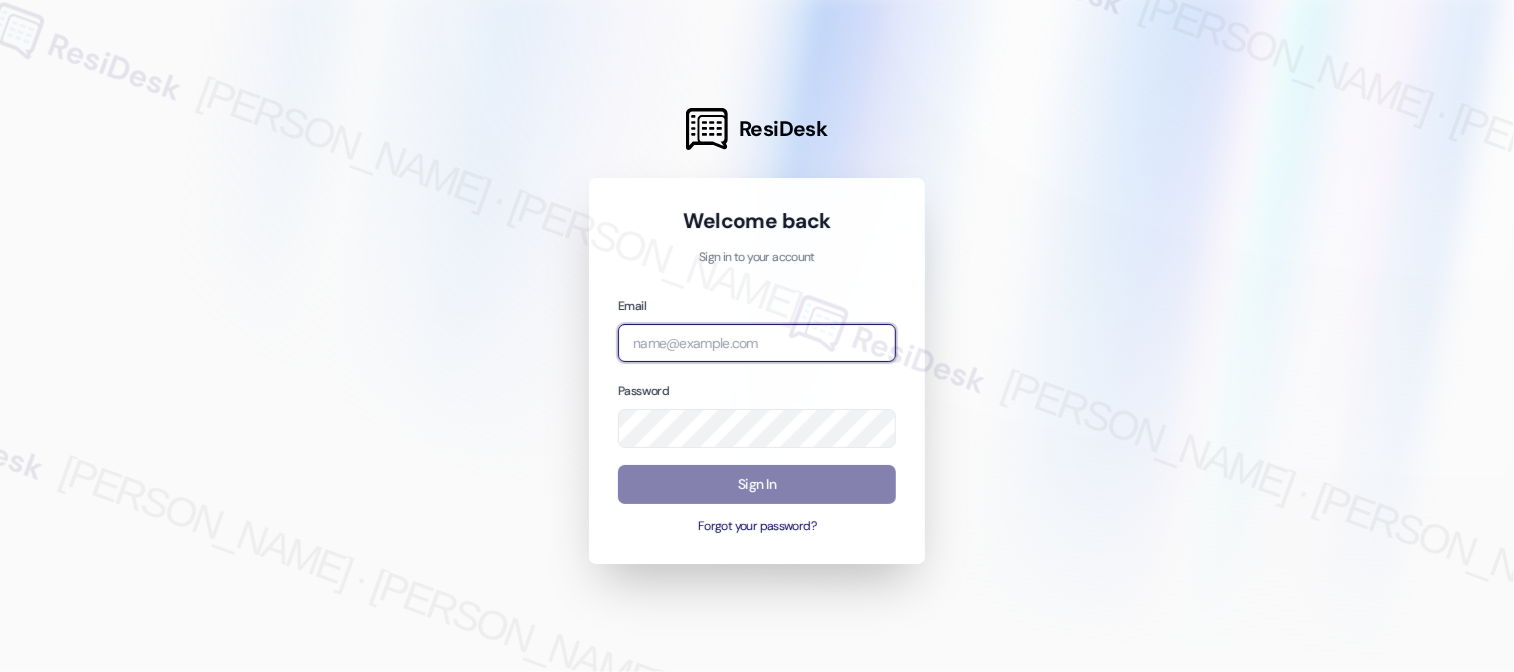 click at bounding box center (757, 343) 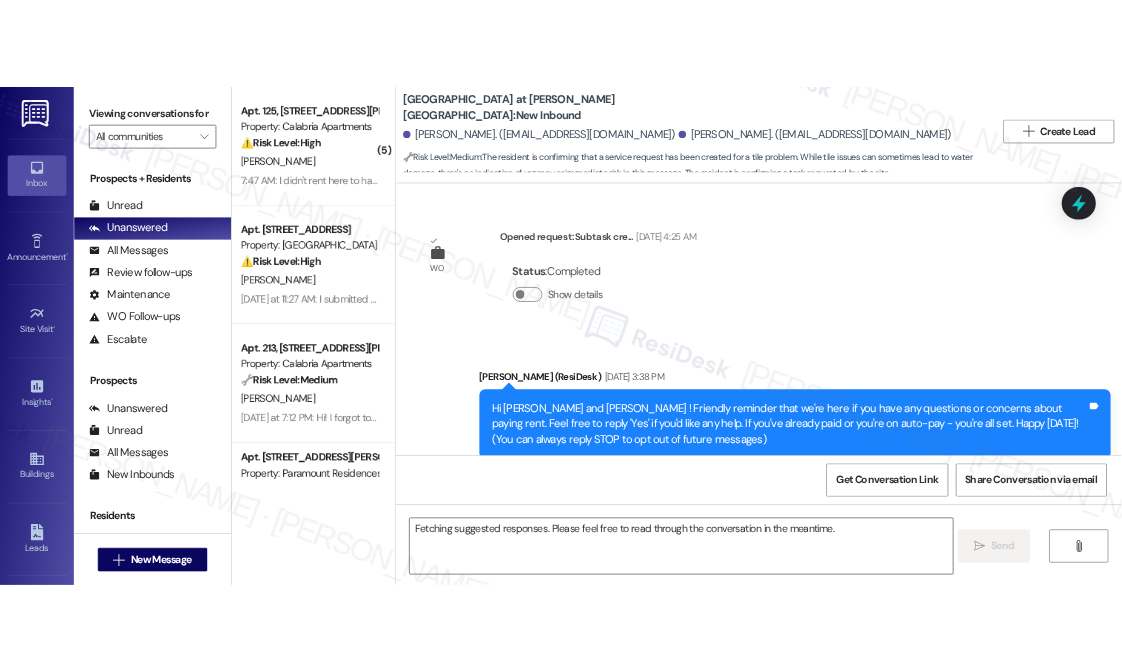scroll, scrollTop: 22348, scrollLeft: 0, axis: vertical 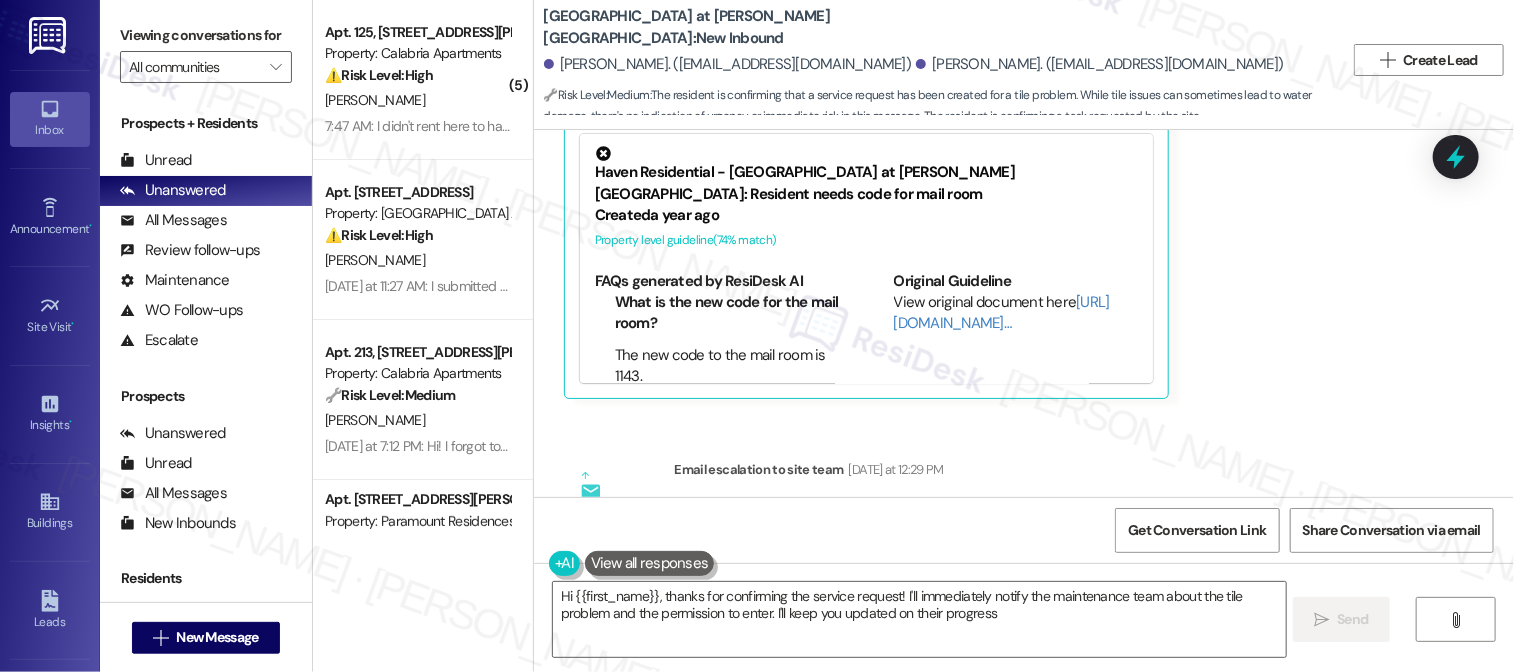 type on "Hi {{first_name}}, thanks for confirming the service request! I'll immediately notify the maintenance team about the tile problem and the permission to enter. I'll keep you updated on their progress." 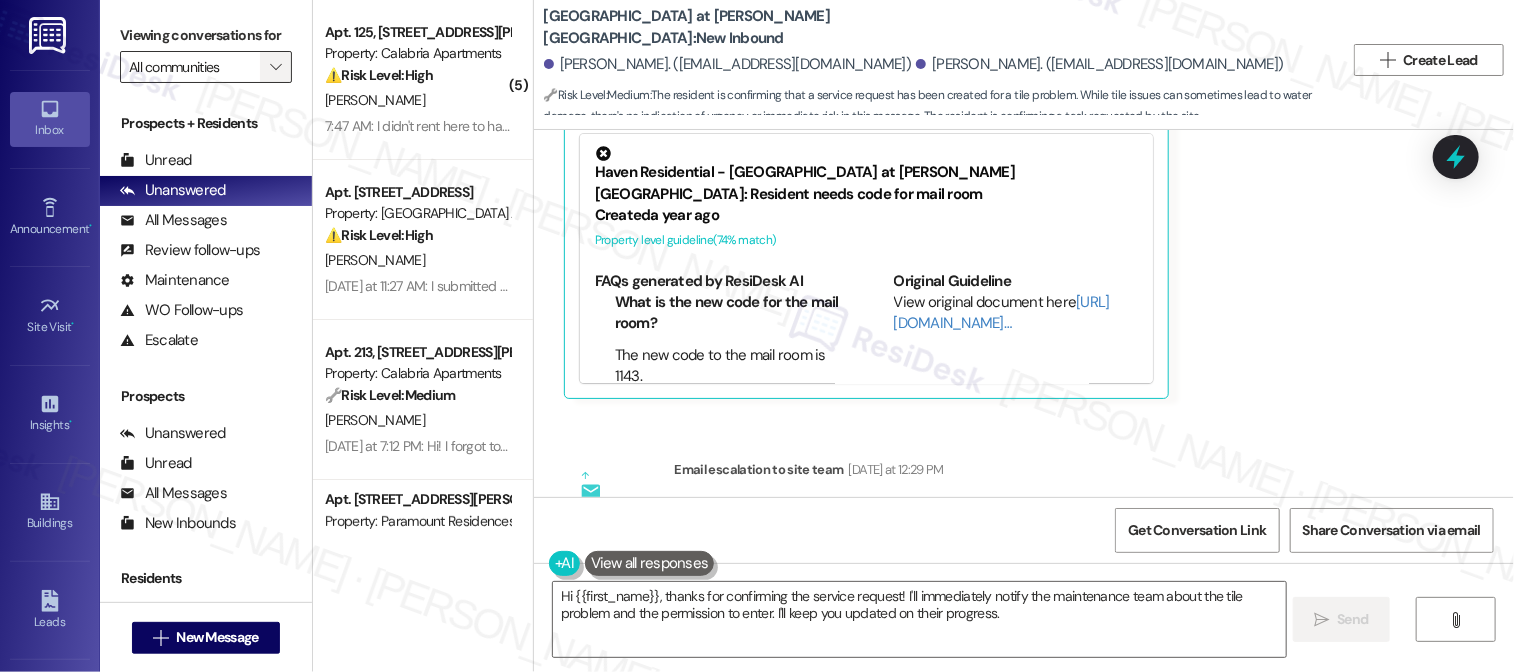 click on "" at bounding box center (275, 67) 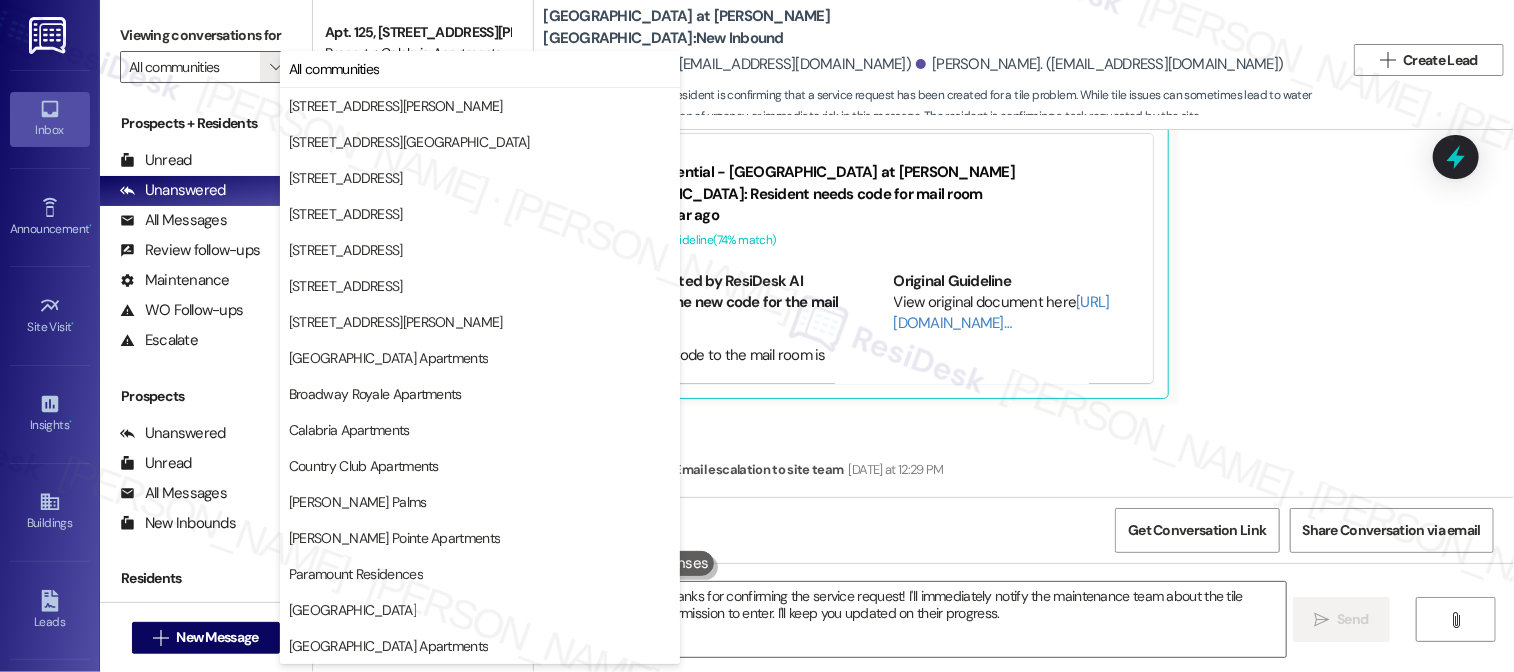 click on "ResiDesk escalation to site team ->
Risk Level: High risk
Topics: Resident Submitted Work Order 37-1
Escalation type: Escalation" at bounding box center (1045, 545) 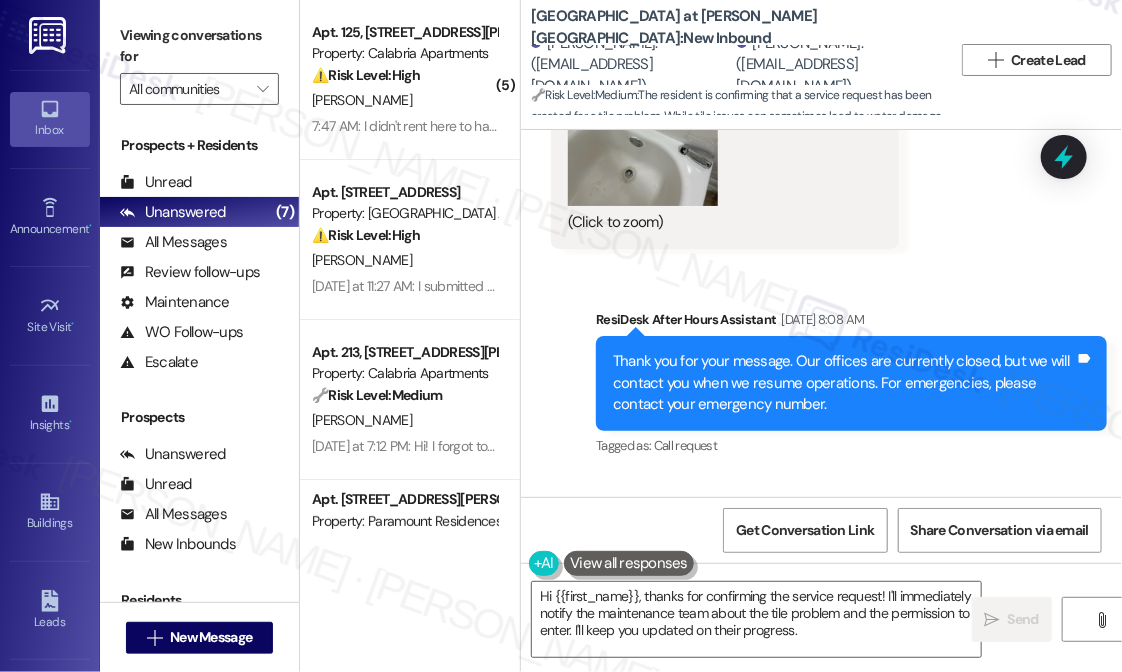 scroll, scrollTop: 24576, scrollLeft: 0, axis: vertical 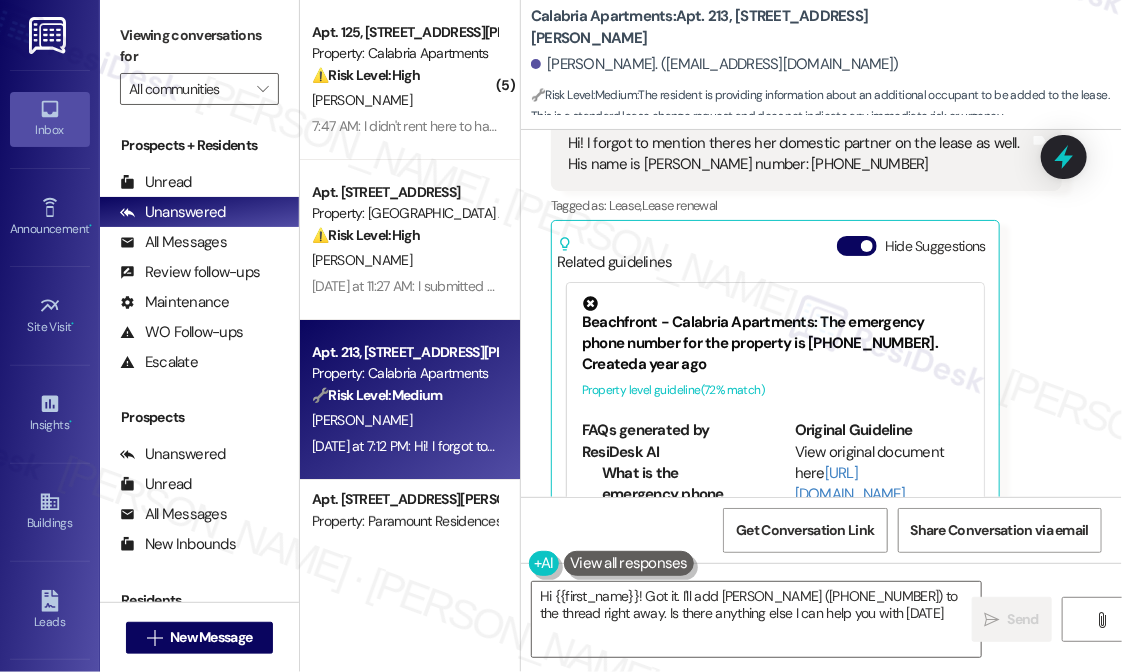 type on "Hi {{first_name}}! Got it. I'll add Gabriel Gonzales (+1 (909) 238-4566) to the thread right away. Is there anything else I can help you with today?" 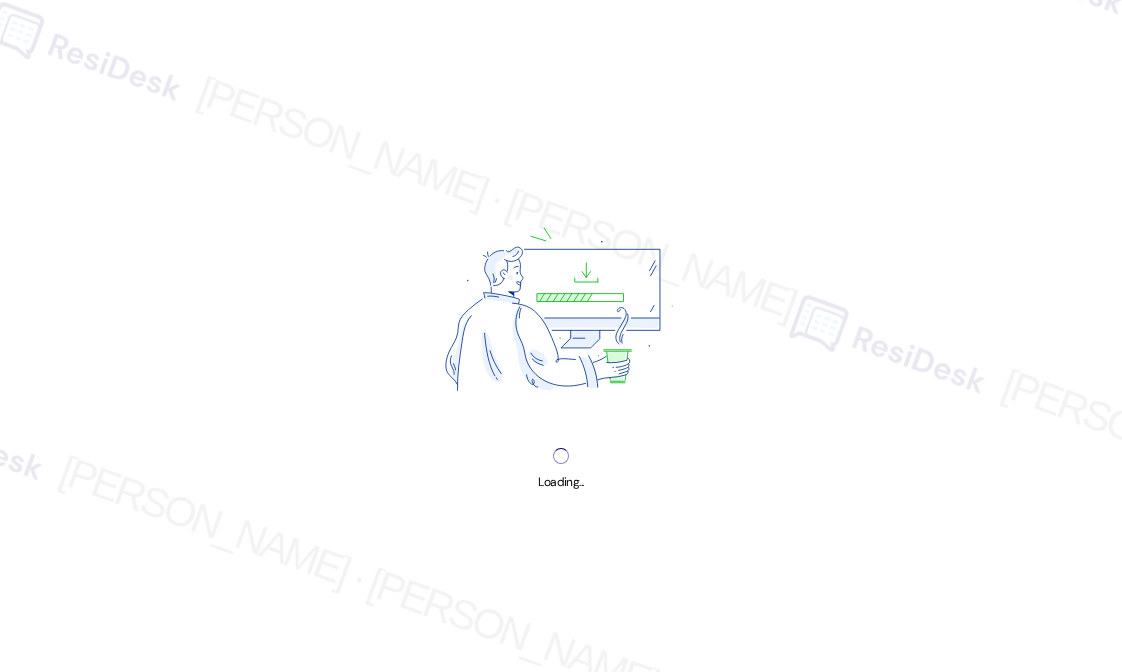 scroll, scrollTop: 0, scrollLeft: 0, axis: both 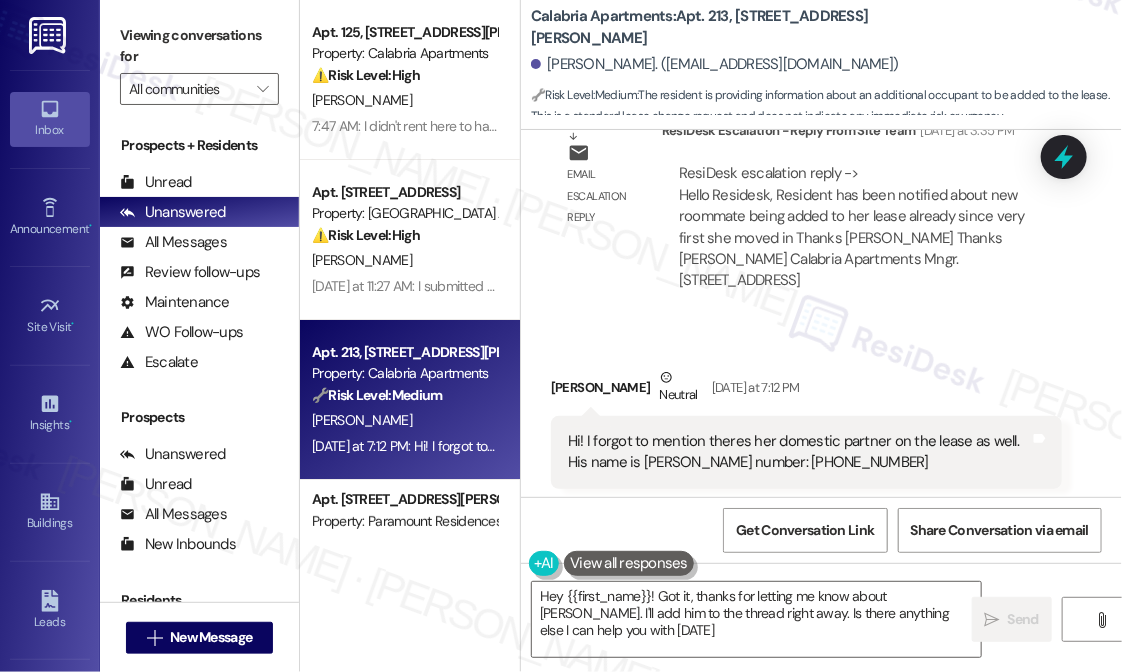 type on "Hey {{first_name}}! Got it, thanks for letting me know about Gabriel. I'll add him to the thread right away. Is there anything else I can help you with today?" 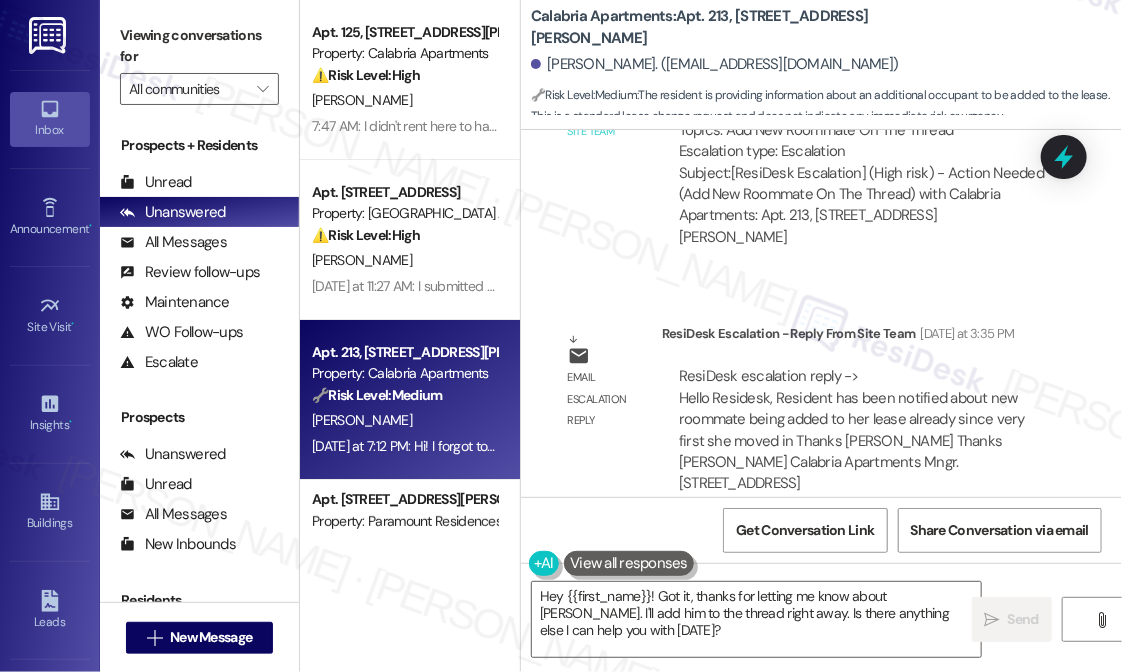 scroll, scrollTop: 2091, scrollLeft: 0, axis: vertical 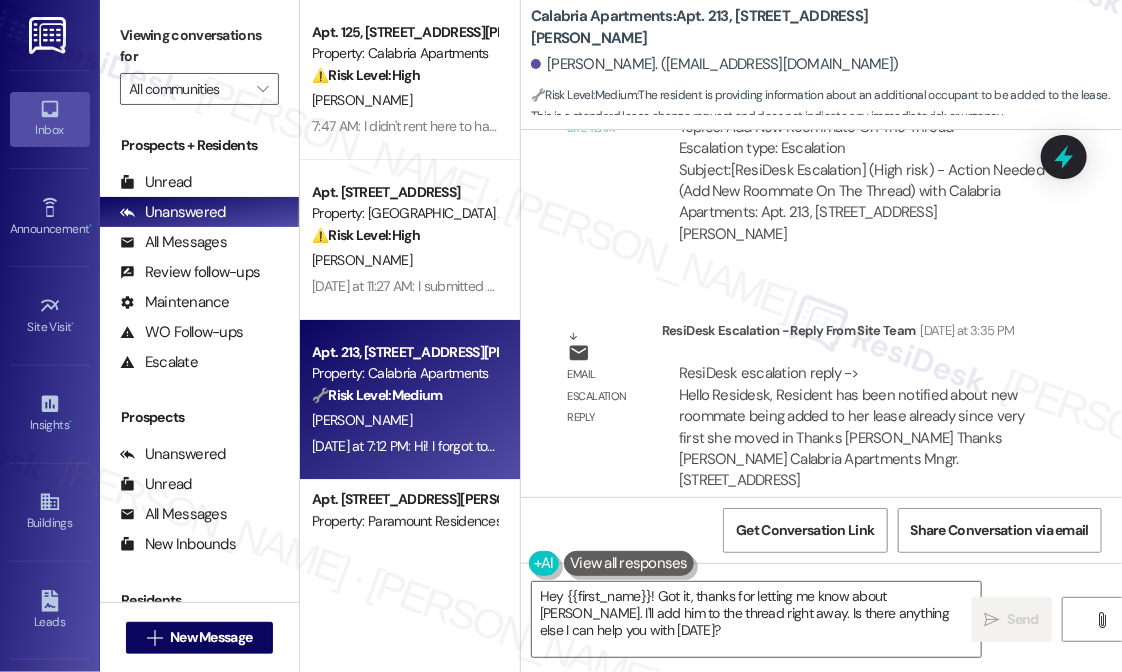click on "Lease started Aug 25, 2024 at 8:00 PM Sent via SMS Sarah   (ResiDesk) Yesterday at 10:37 AM Good morning, Alayna! Hope you're doing great. I saw you typed "UNSTOP" on the other thread. How may I help you today? (You can always reply STOP to opt out of future messages) Tags and notes Tagged as:   Call request Click to highlight conversations about Call request Received via SMS Alayna Bryant Question Yesterday at 10:38 AM Hi Sarah! The other person is no longer my roommate here at Calabria Apts. Is it possible for me (or you) to add my current roommate? Tags and notes Tagged as:   Additional charges Click to highlight conversations about Additional charges  Related guidelines Show suggestions Sent via SMS Sarah   (ResiDesk) Yesterday at 10:51 AM Thanks for reaching out! Has your new roommate already been added to the lease? Tags and notes Tagged as:   Lease ,  Click to highlight conversations about Lease Lease renewal Click to highlight conversations about Lease renewal Received via SMS Alayna Bryant Tagged as:" at bounding box center [821, 313] 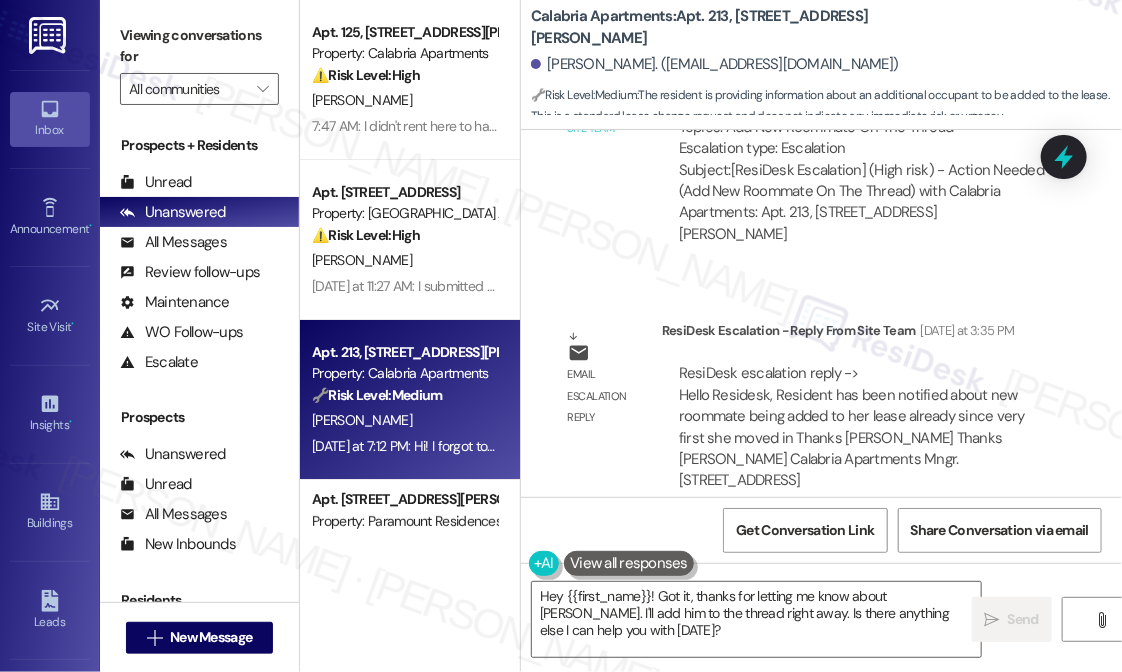 click on "Lease started Aug 25, 2024 at 8:00 PM Sent via SMS Sarah   (ResiDesk) Yesterday at 10:37 AM Good morning, Alayna! Hope you're doing great. I saw you typed "UNSTOP" on the other thread. How may I help you today? (You can always reply STOP to opt out of future messages) Tags and notes Tagged as:   Call request Click to highlight conversations about Call request Received via SMS Alayna Bryant Question Yesterday at 10:38 AM Hi Sarah! The other person is no longer my roommate here at Calabria Apts. Is it possible for me (or you) to add my current roommate? Tags and notes Tagged as:   Additional charges Click to highlight conversations about Additional charges  Related guidelines Show suggestions Sent via SMS Sarah   (ResiDesk) Yesterday at 10:51 AM Thanks for reaching out! Has your new roommate already been added to the lease? Tags and notes Tagged as:   Lease ,  Click to highlight conversations about Lease Lease renewal Click to highlight conversations about Lease renewal Received via SMS Alayna Bryant Tagged as:" at bounding box center (821, 313) 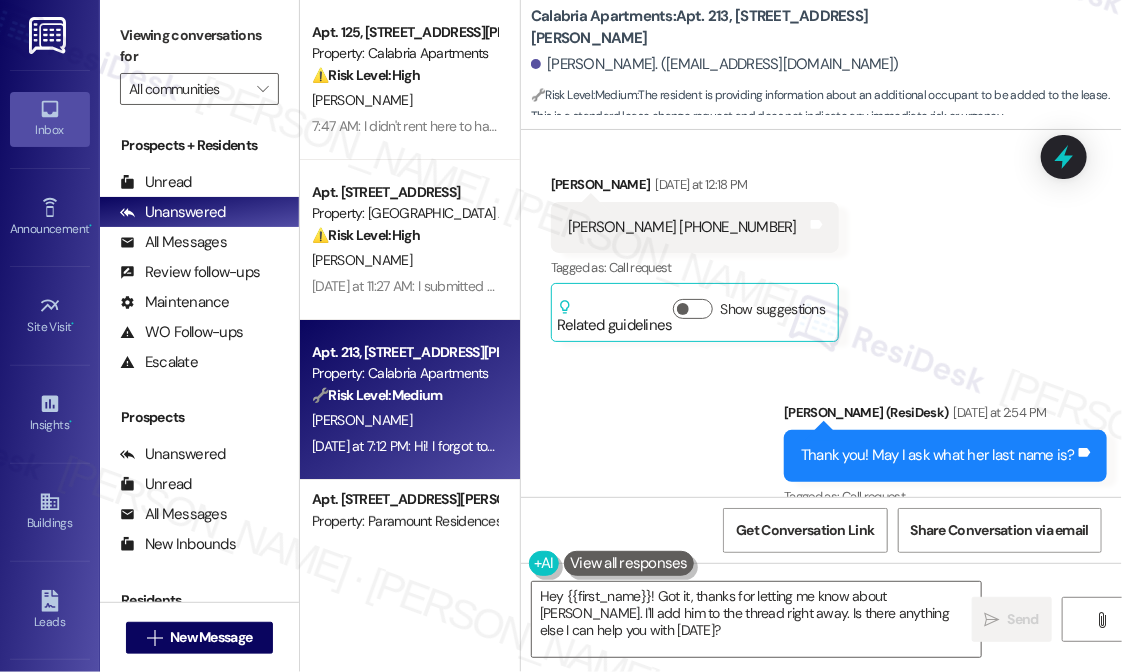 scroll, scrollTop: 1191, scrollLeft: 0, axis: vertical 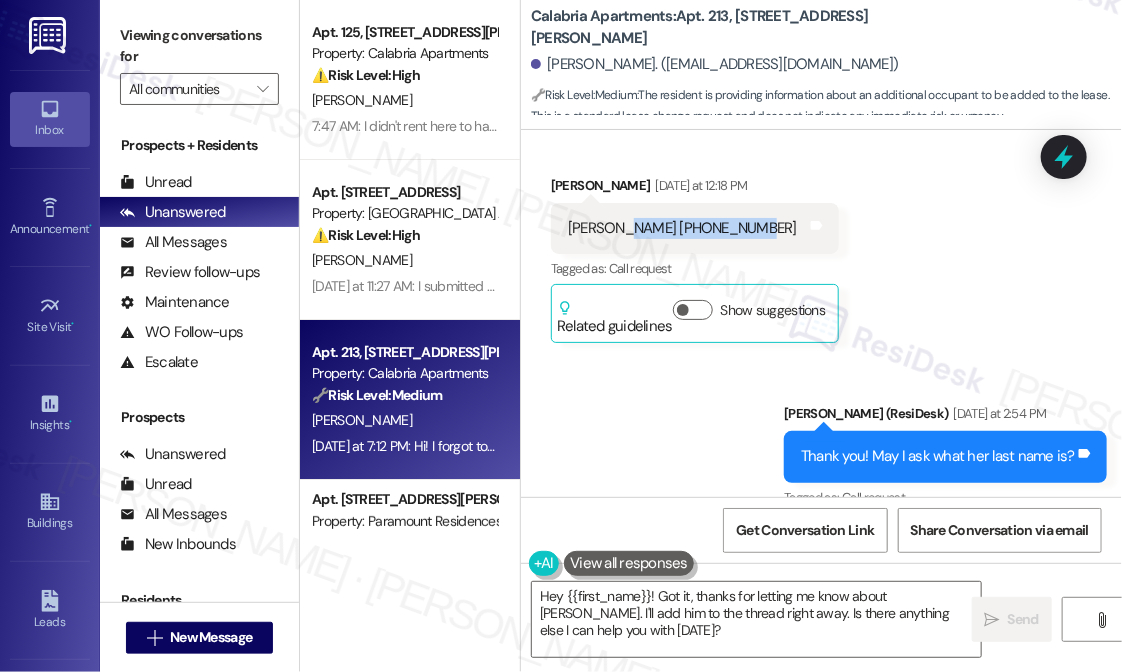 drag, startPoint x: 732, startPoint y: 205, endPoint x: 606, endPoint y: 239, distance: 130.5067 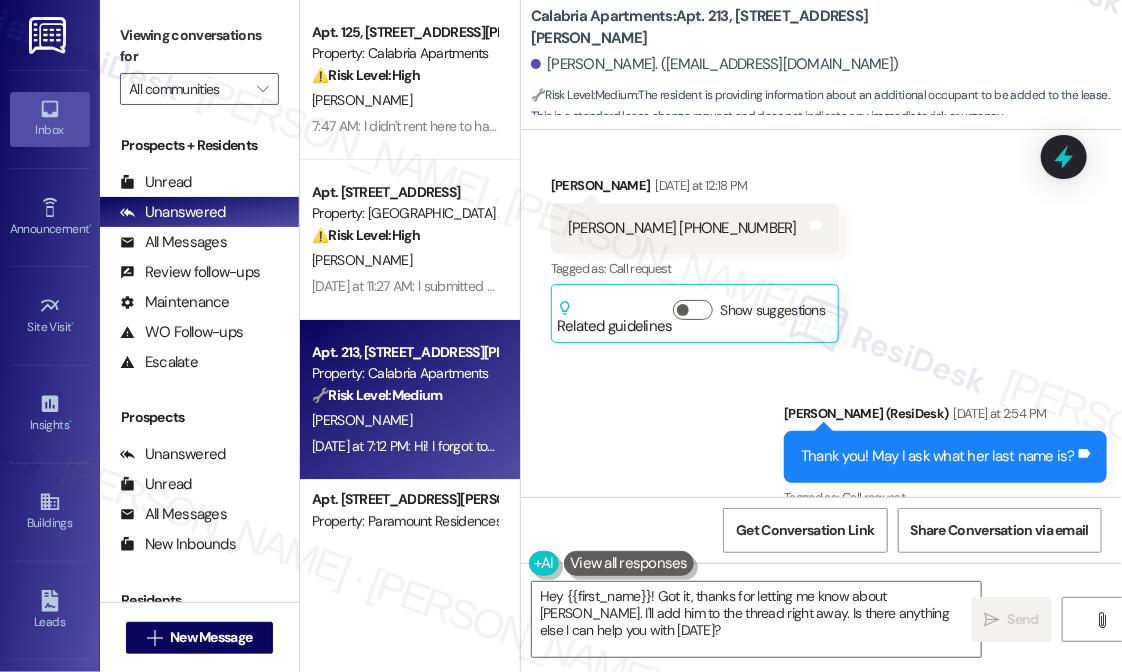 click on "Received via SMS Alayna Bryant Yesterday at 12:18 PM Natalia +1 (925) 440-2414 Tags and notes Tagged as:   Call request Click to highlight conversations about Call request  Related guidelines Show suggestions" at bounding box center (821, 244) 